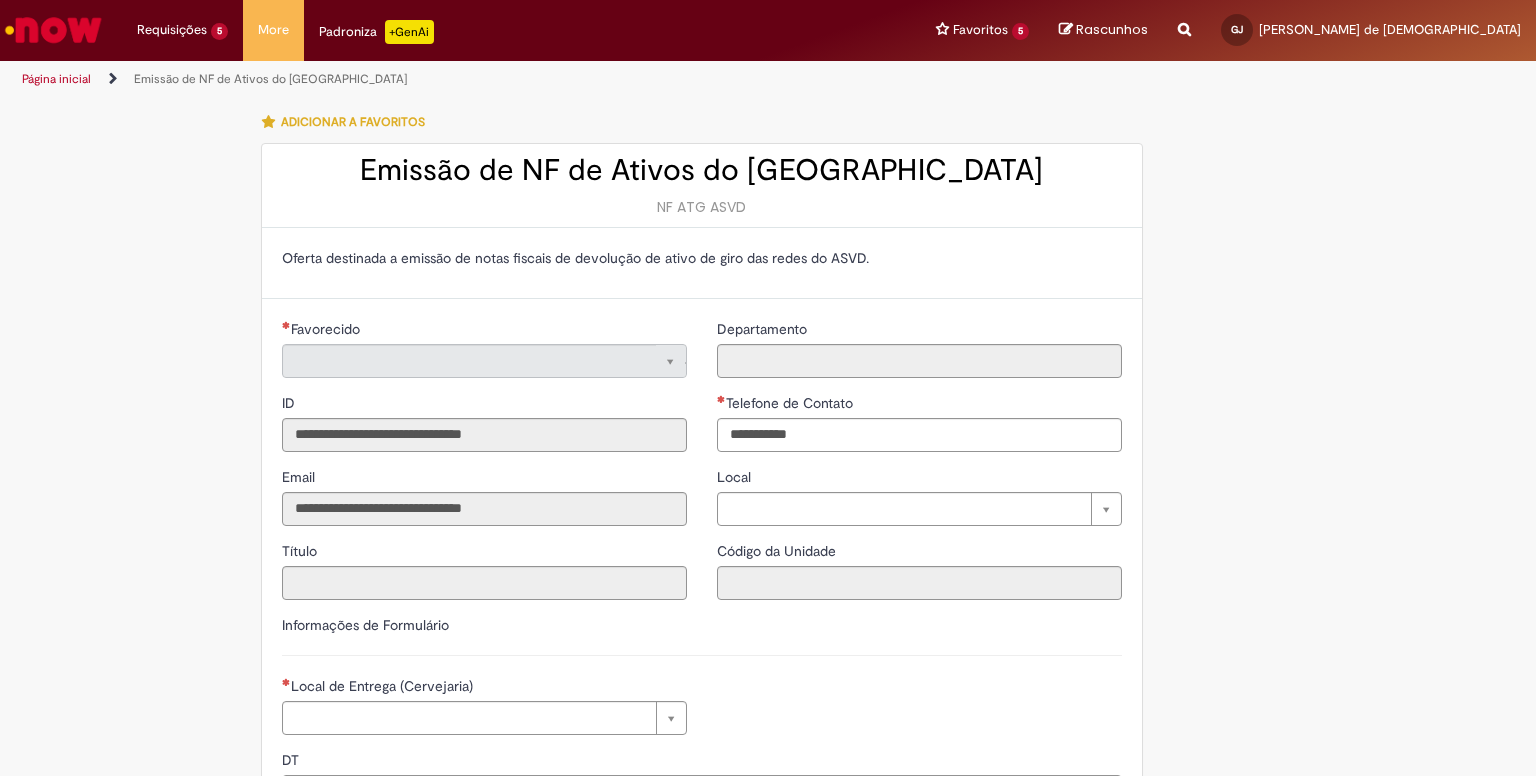 type on "**********" 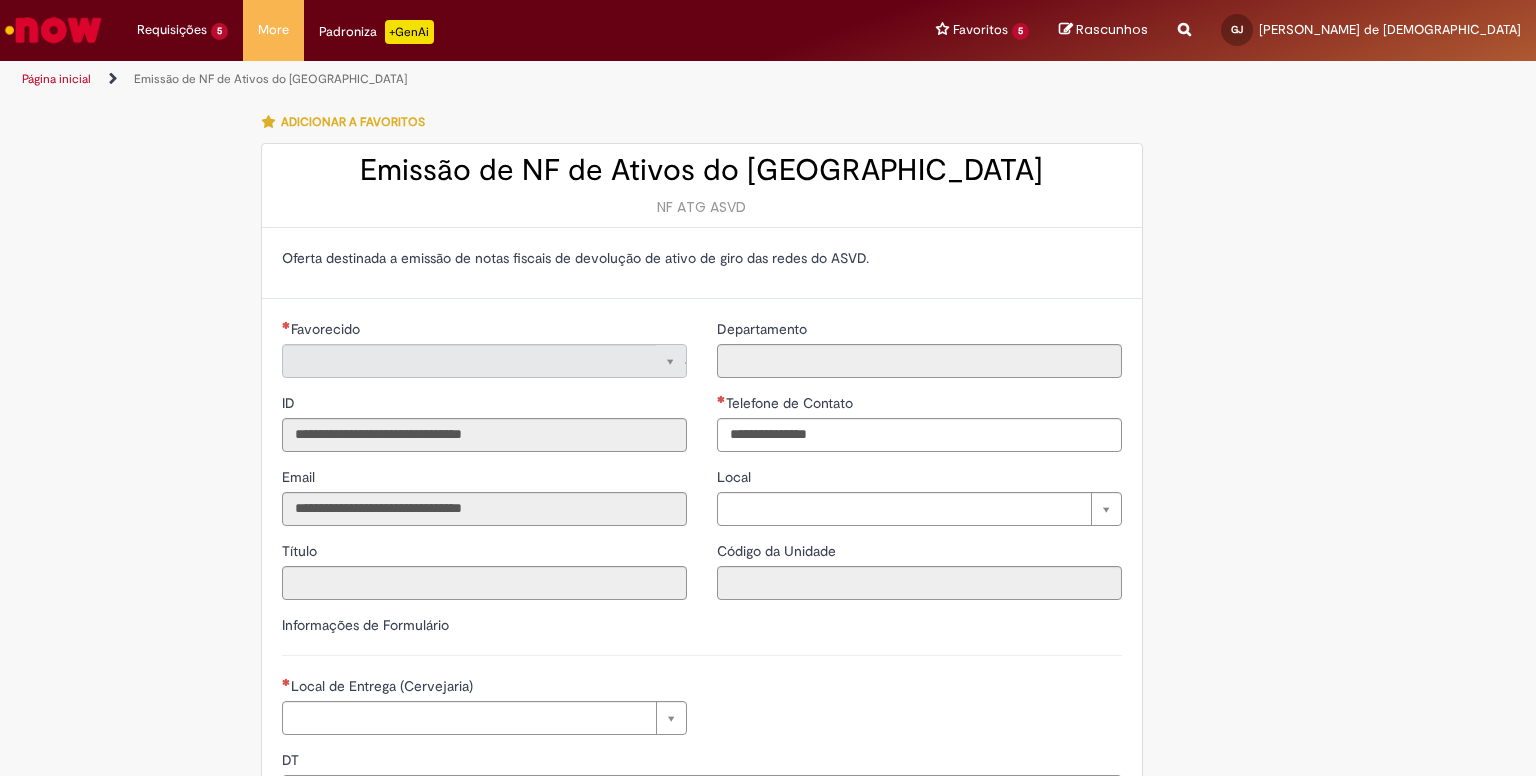 scroll, scrollTop: 0, scrollLeft: 0, axis: both 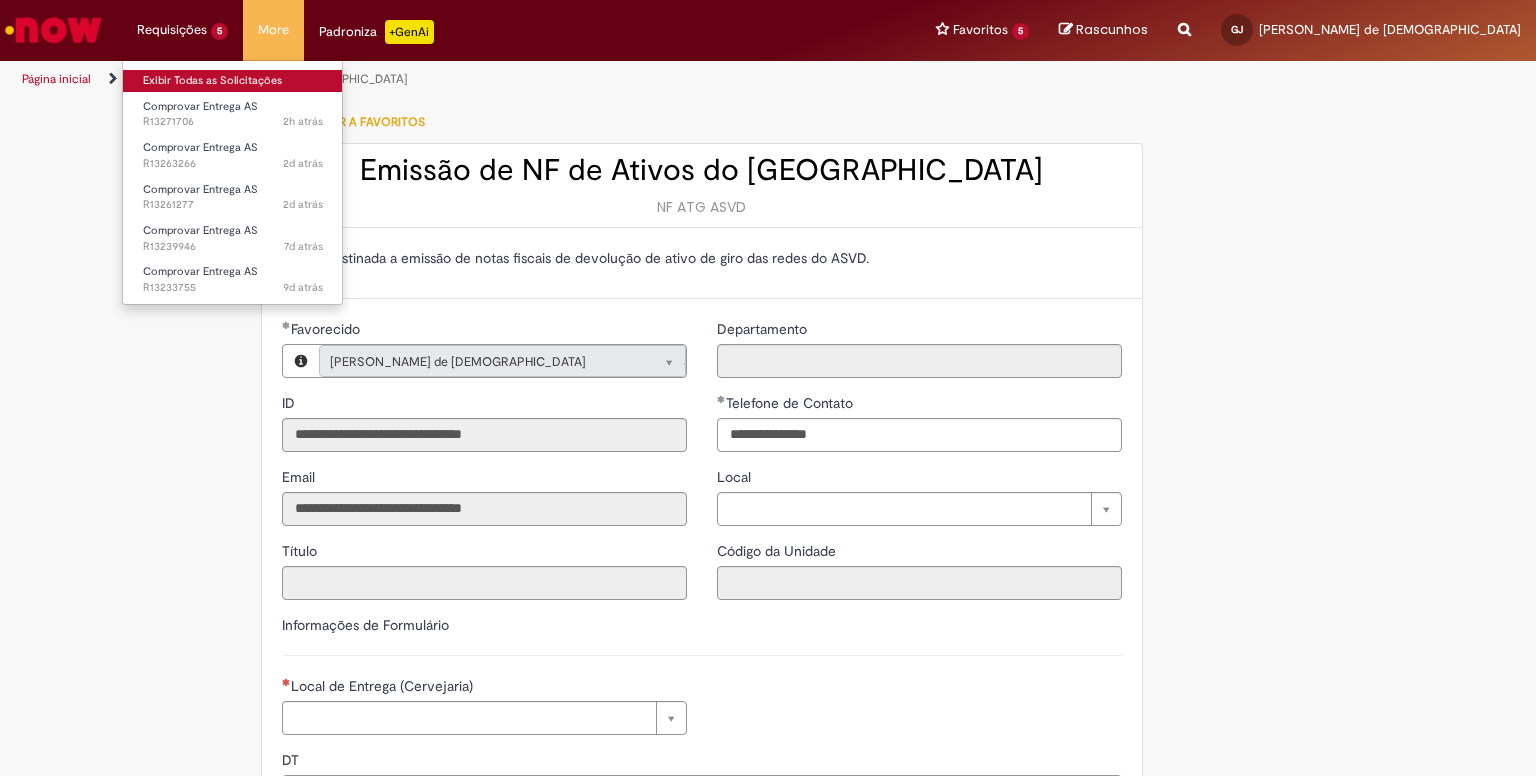 click on "Exibir Todas as Solicitações" at bounding box center [233, 81] 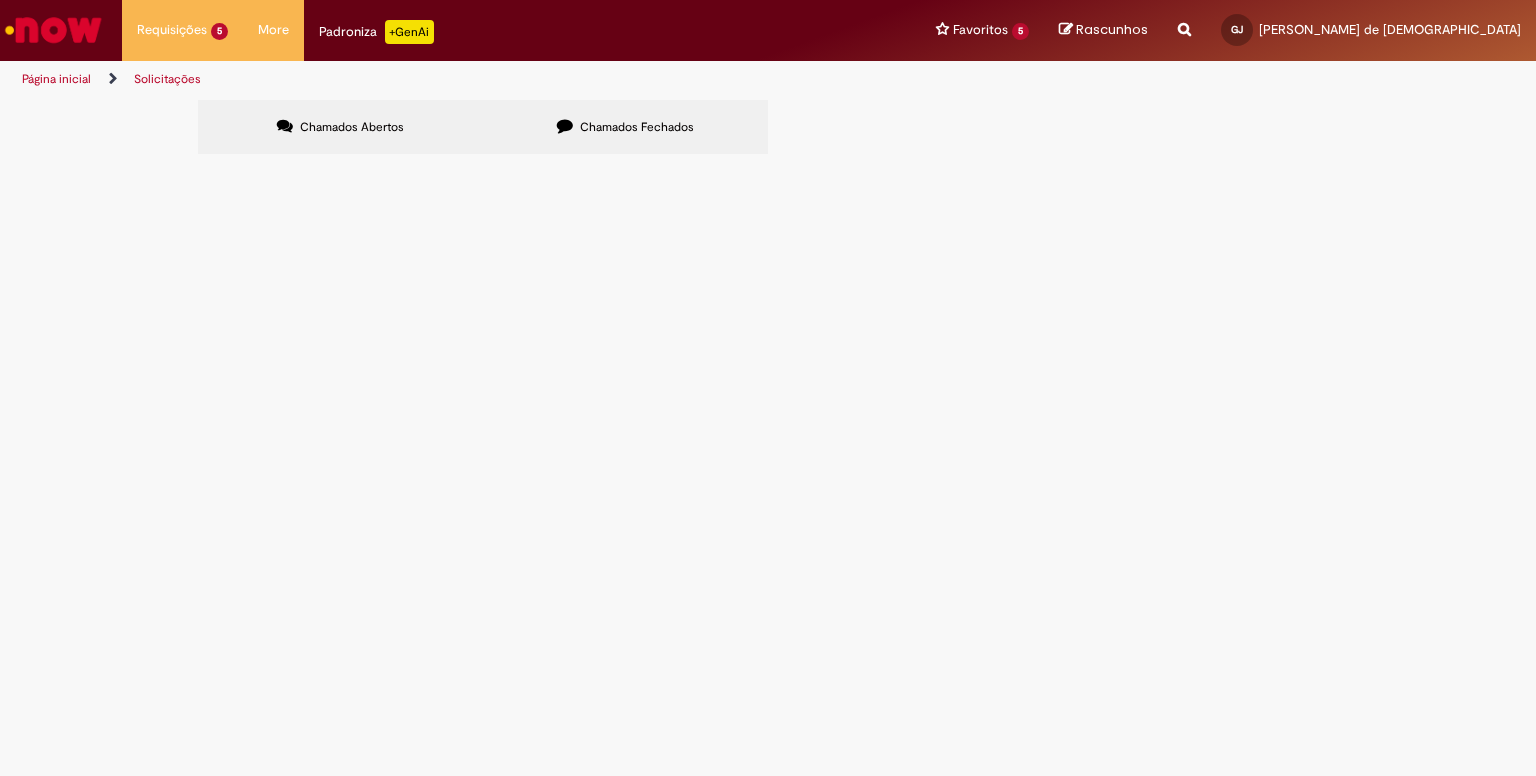 click on "R13233755" at bounding box center [0, 0] 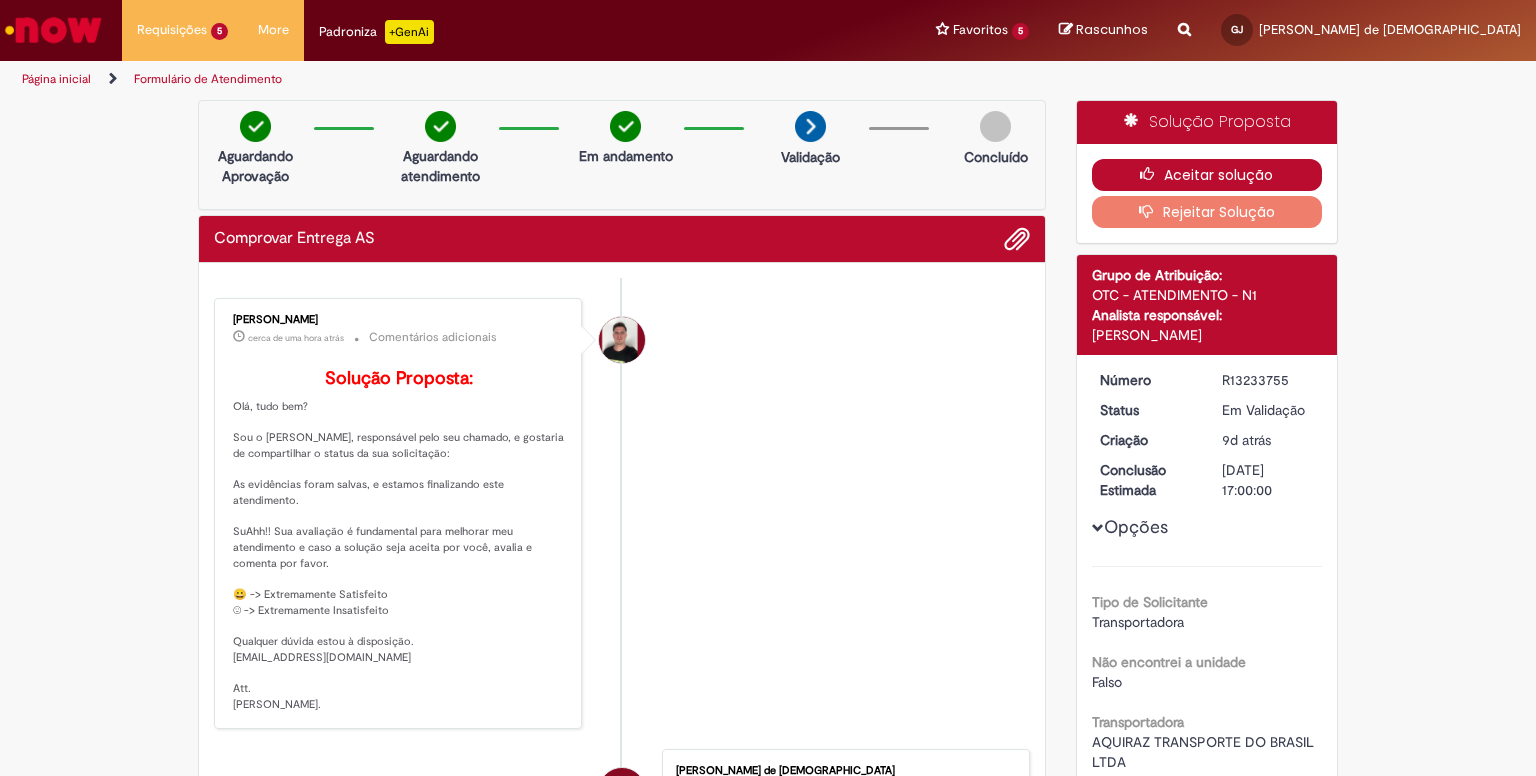 click on "Aceitar solução" at bounding box center [1207, 175] 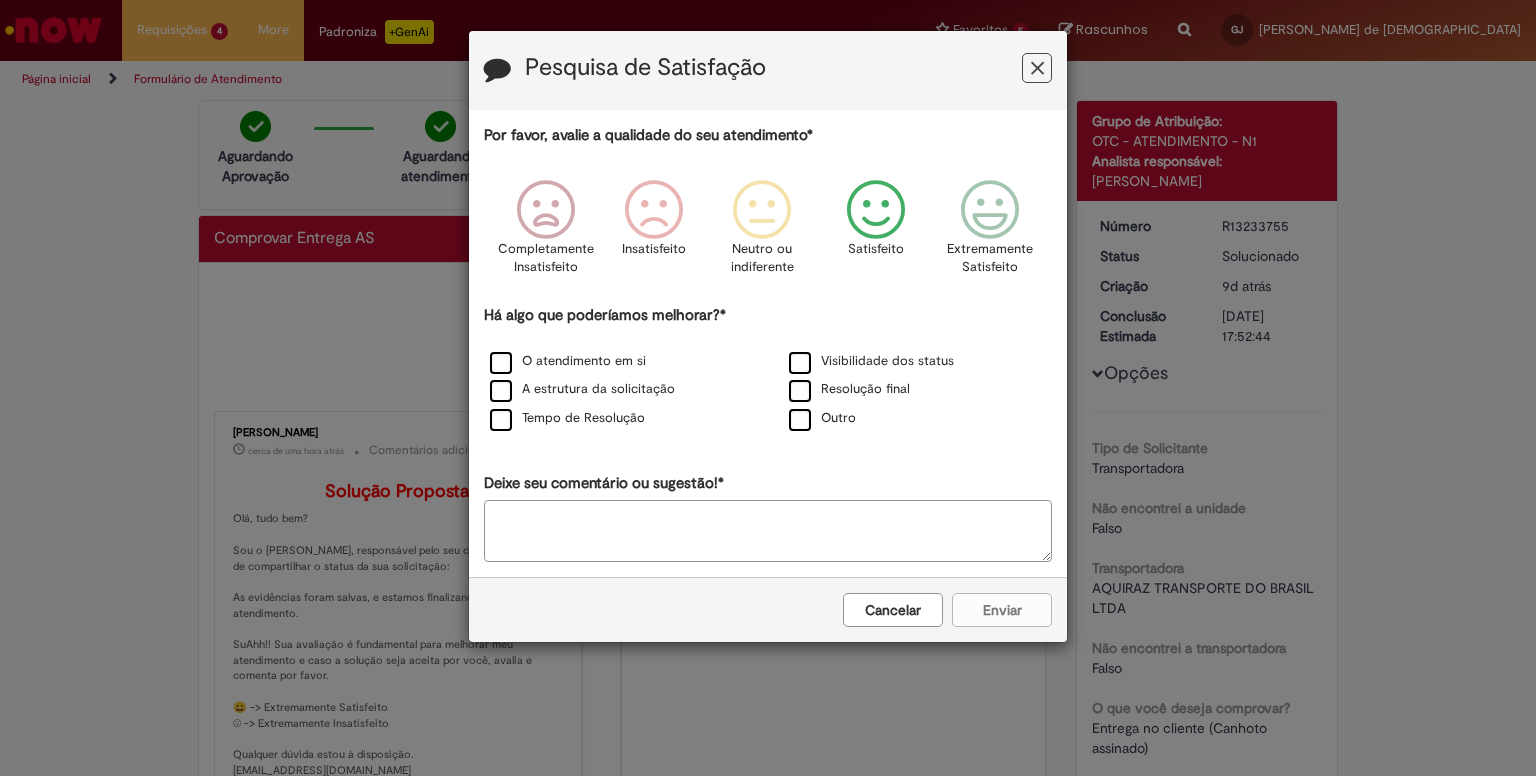 click at bounding box center [876, 210] 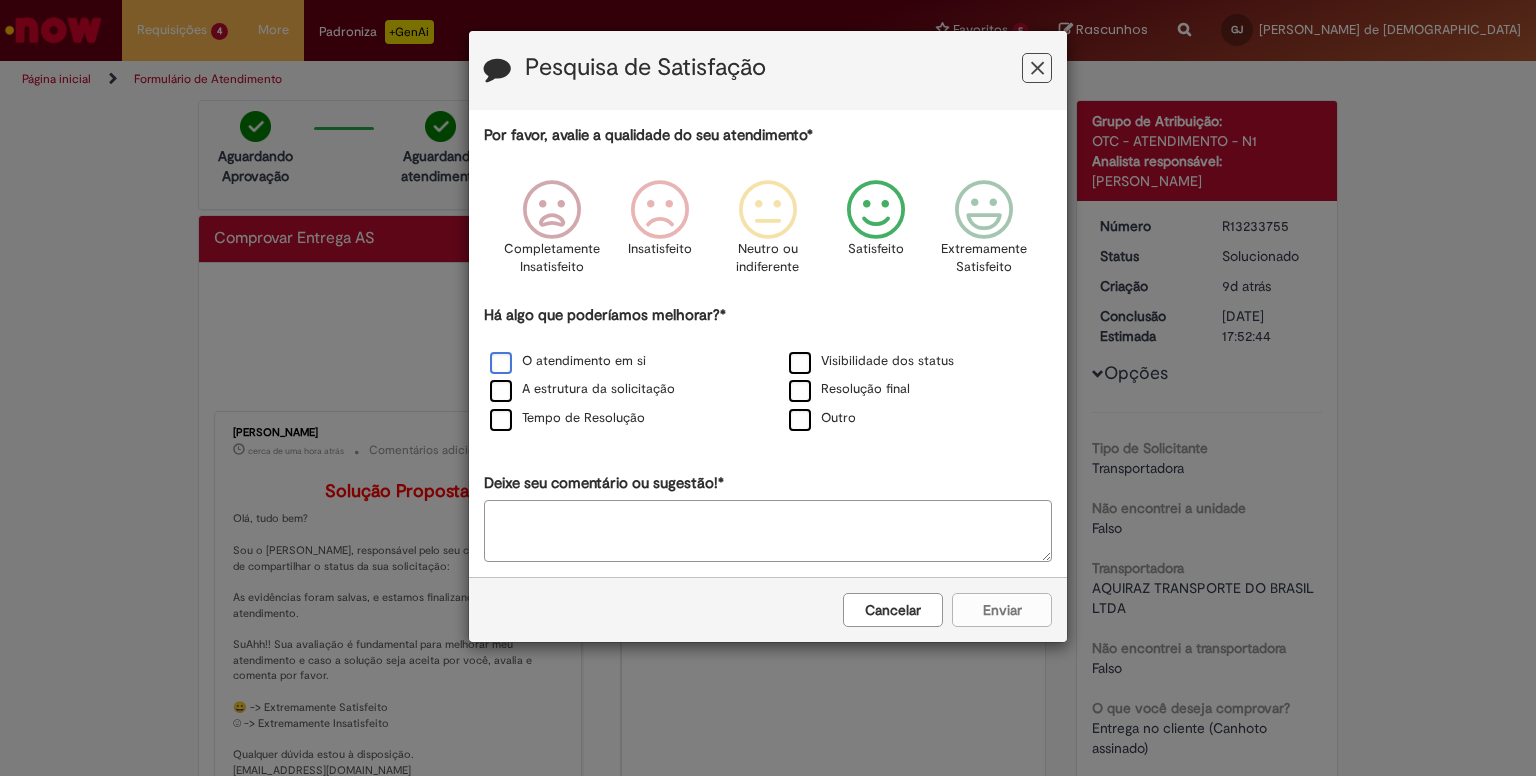 click on "O atendimento em si" at bounding box center [568, 361] 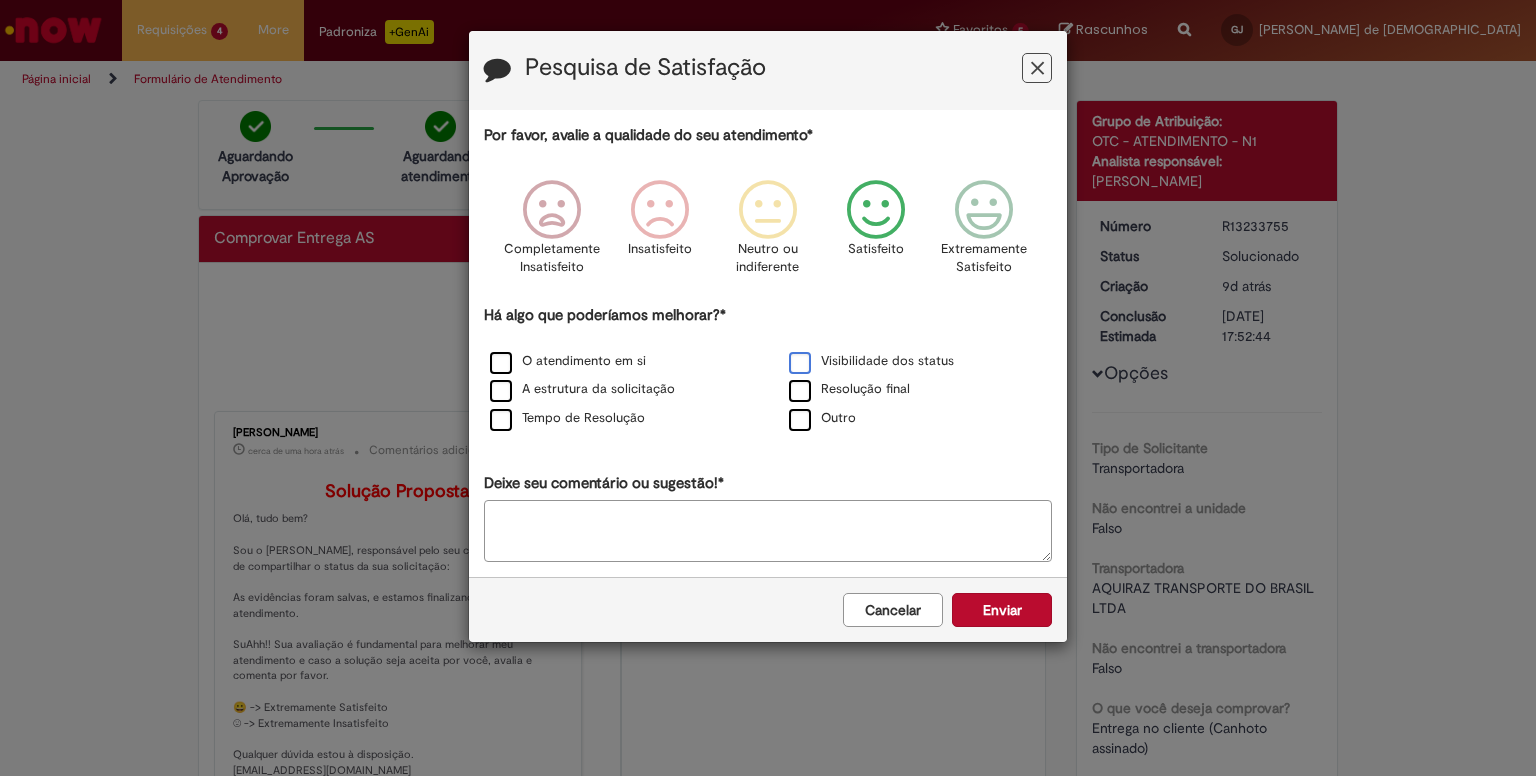 click on "Visibilidade dos status" at bounding box center [871, 361] 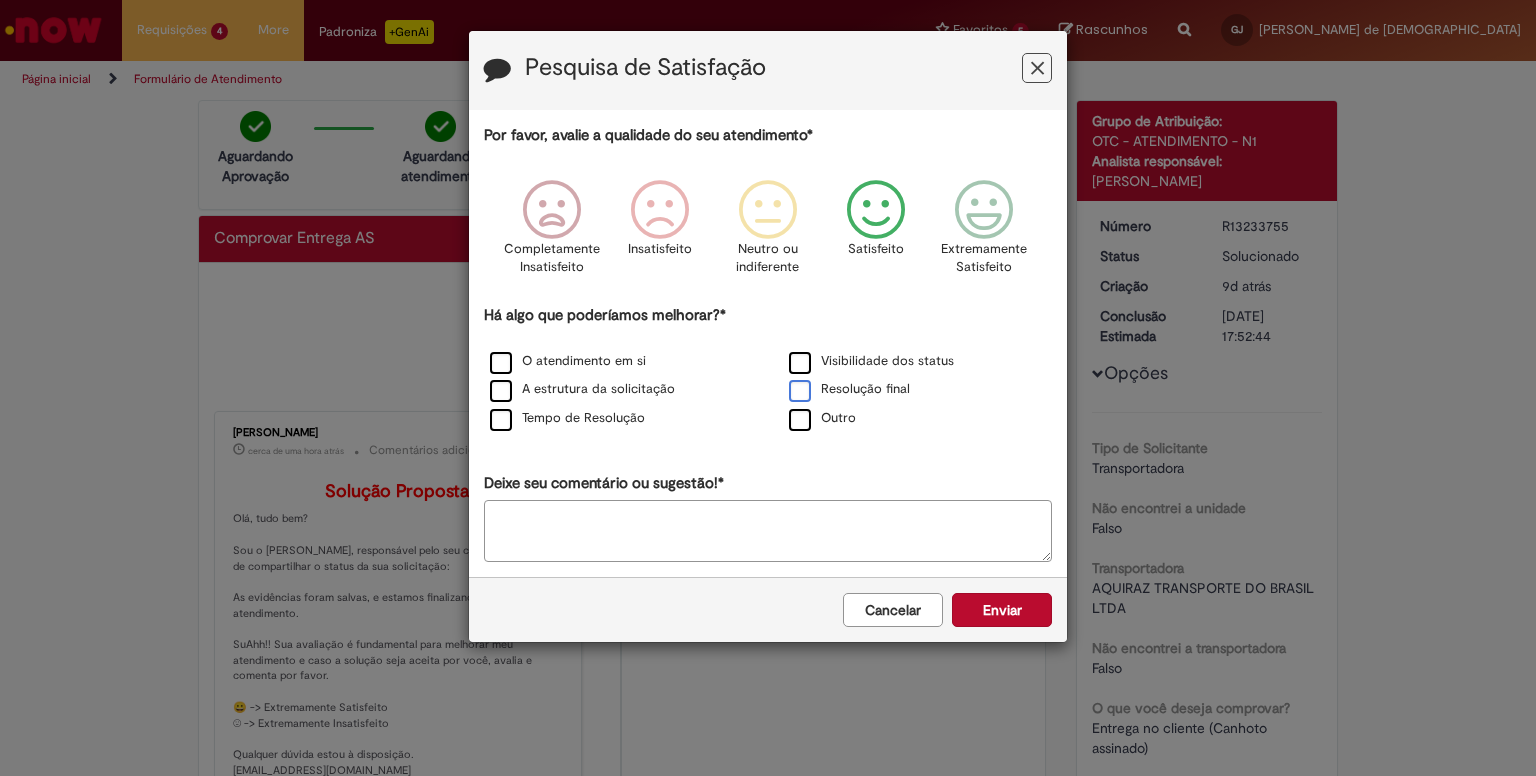click on "Resolução final" at bounding box center [849, 389] 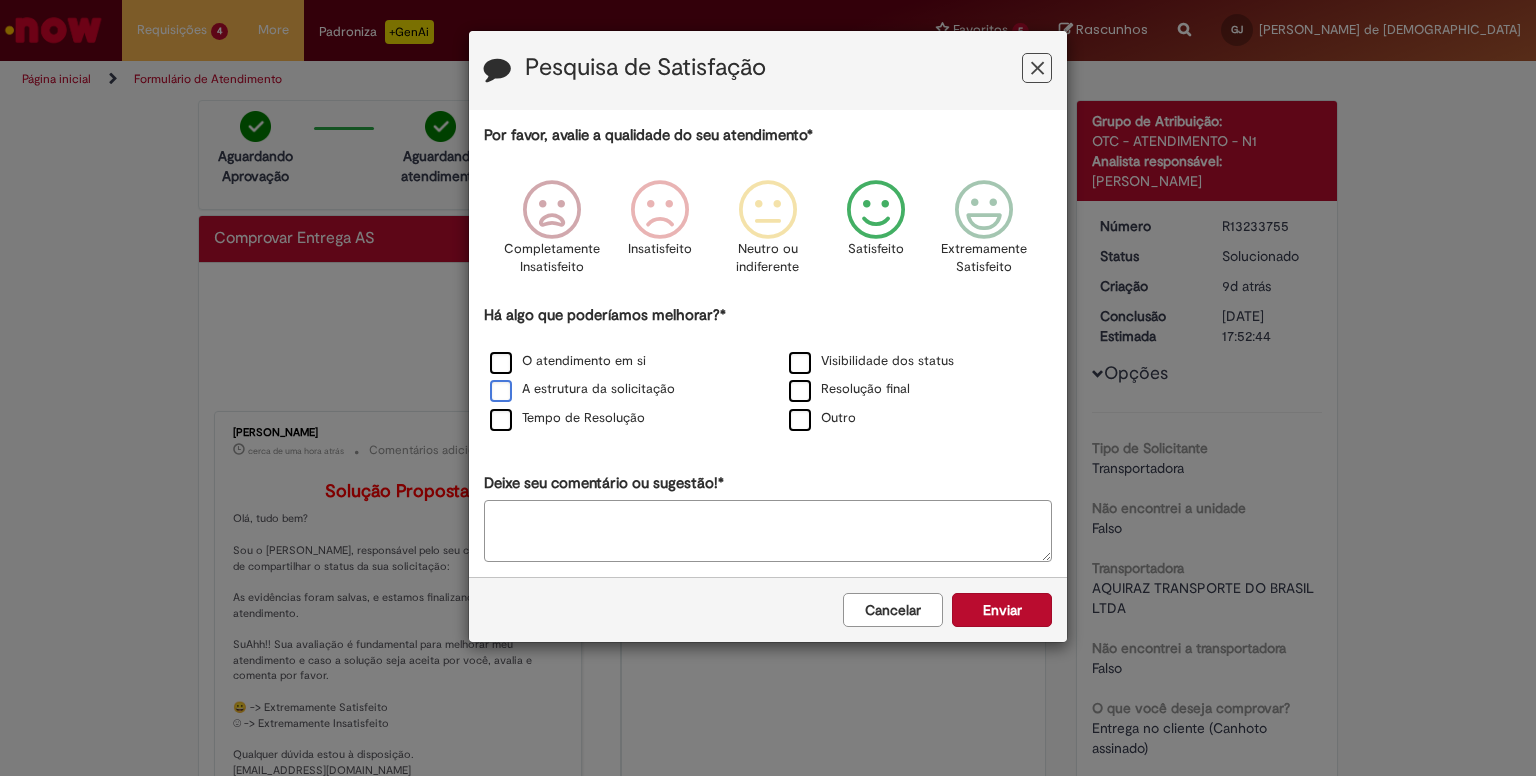 click on "A estrutura da solicitação" at bounding box center (582, 389) 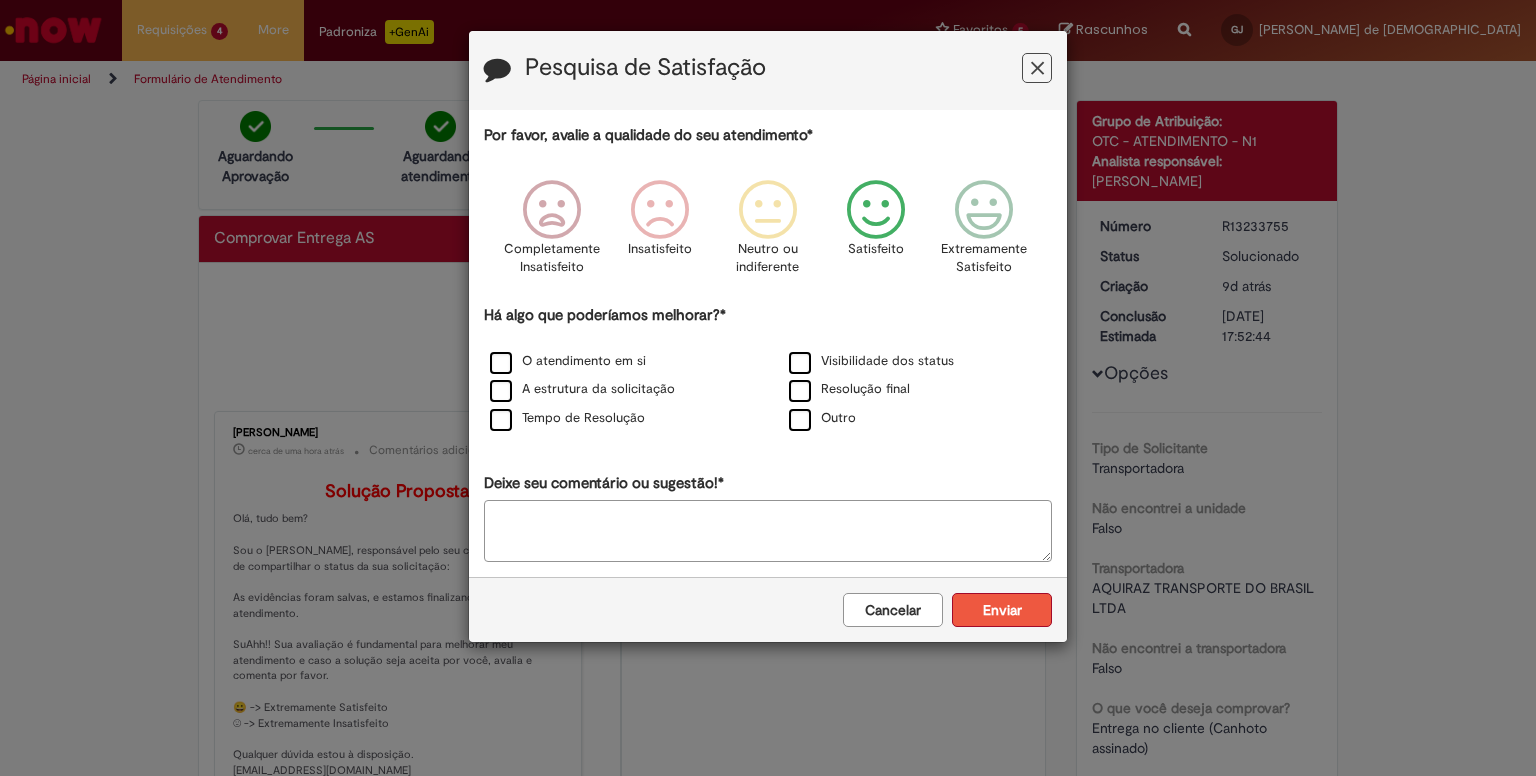 click on "Enviar" at bounding box center [1002, 610] 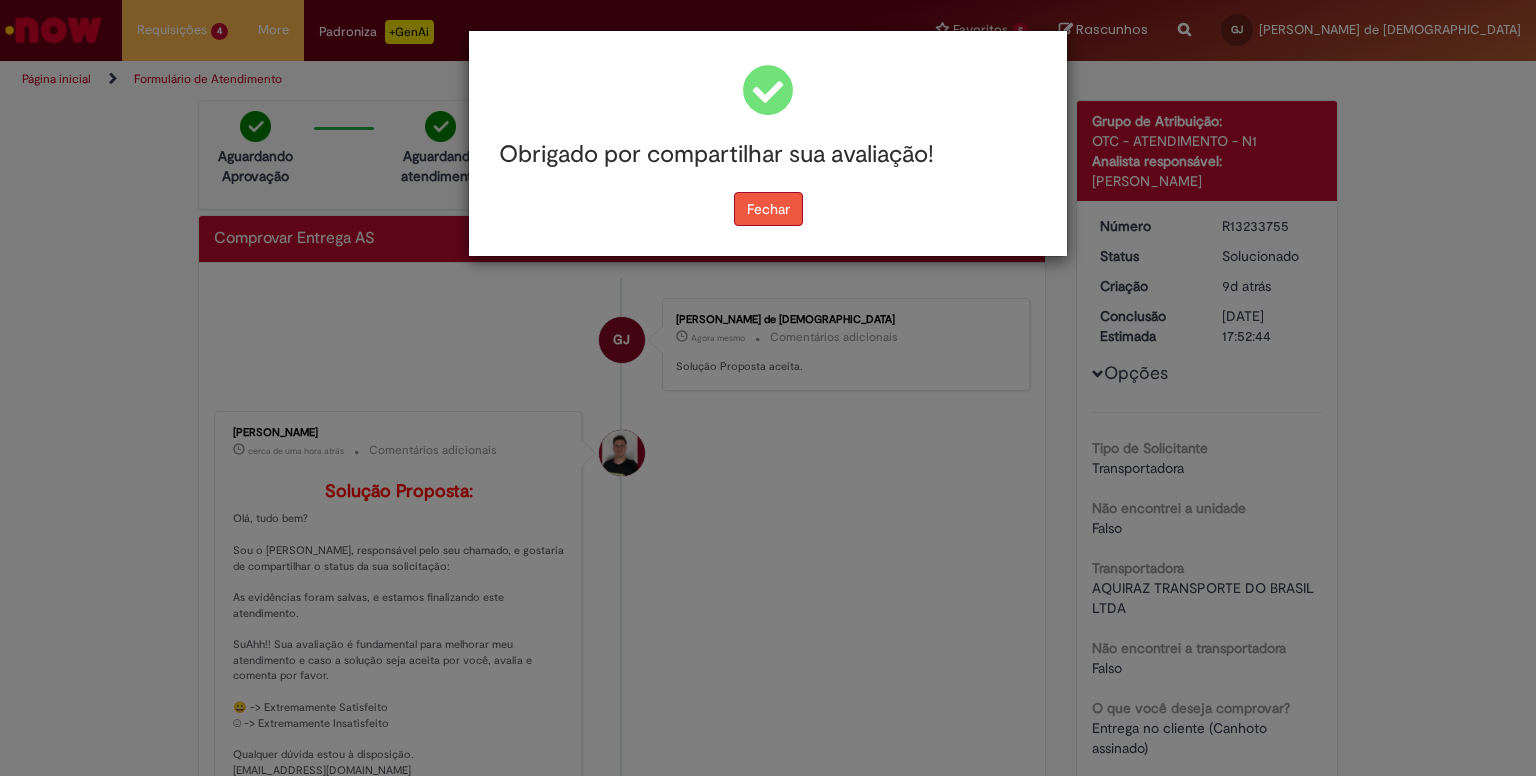click on "Fechar" at bounding box center [768, 209] 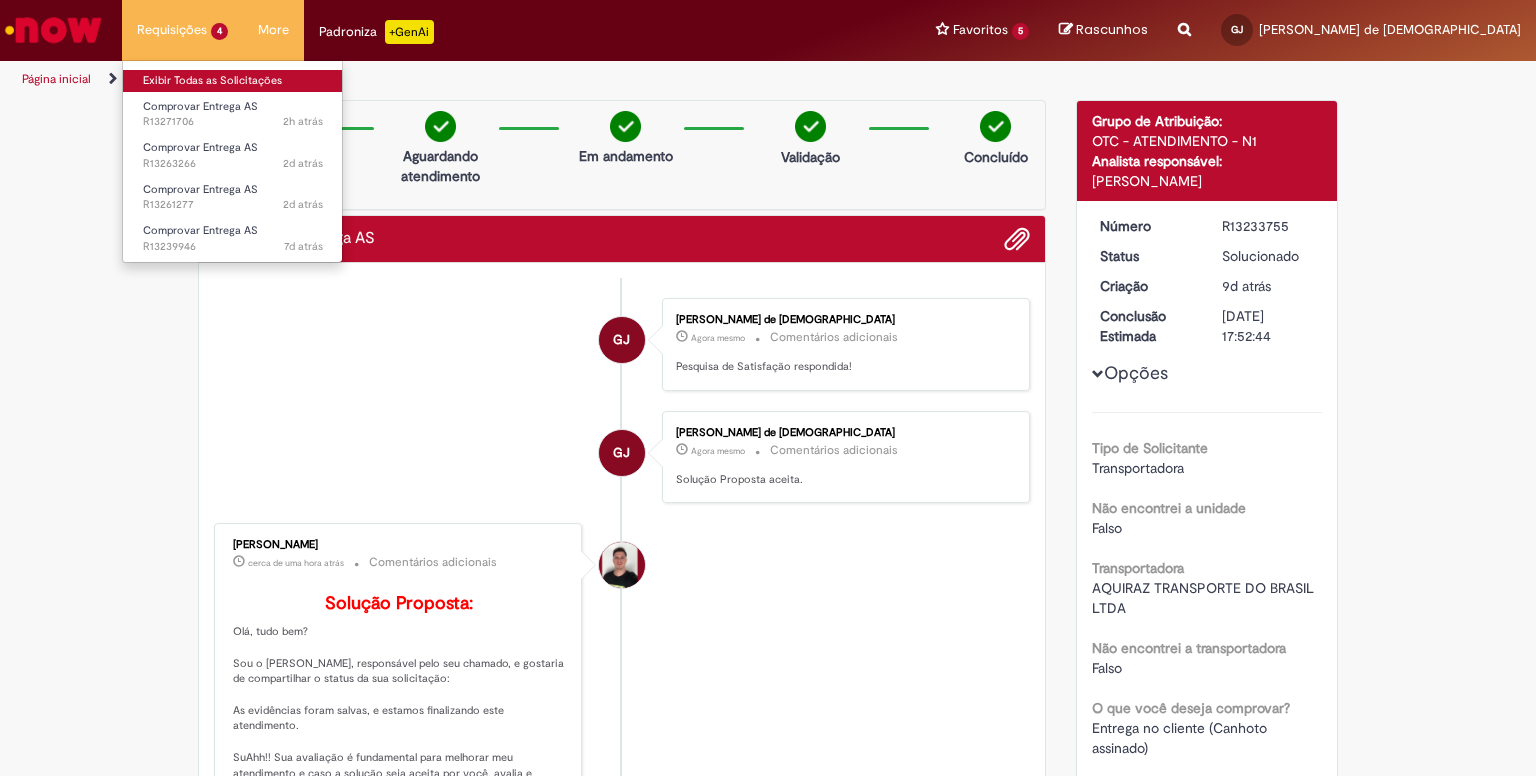 click on "Exibir Todas as Solicitações" at bounding box center [233, 81] 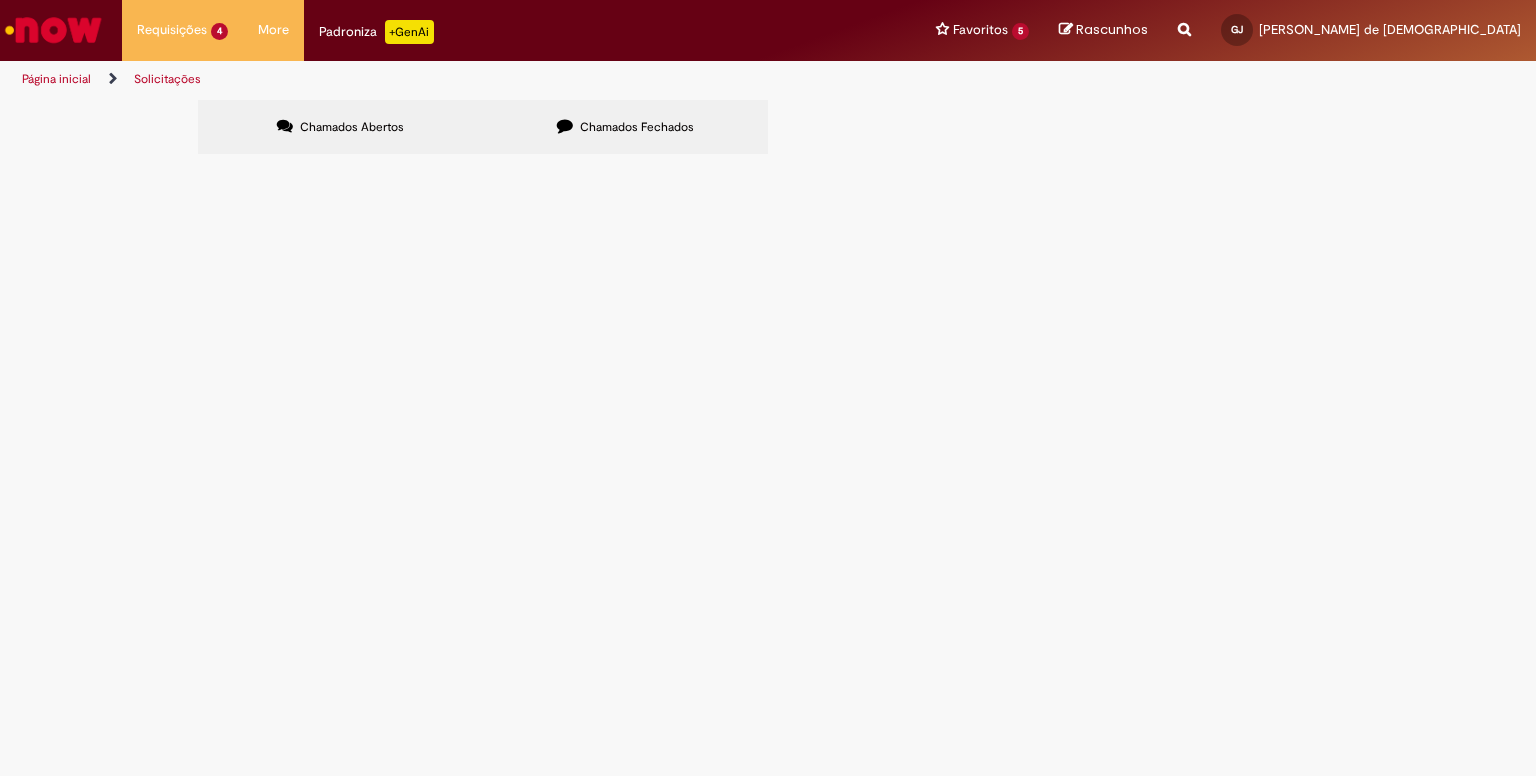 click on "R13239946" at bounding box center [0, 0] 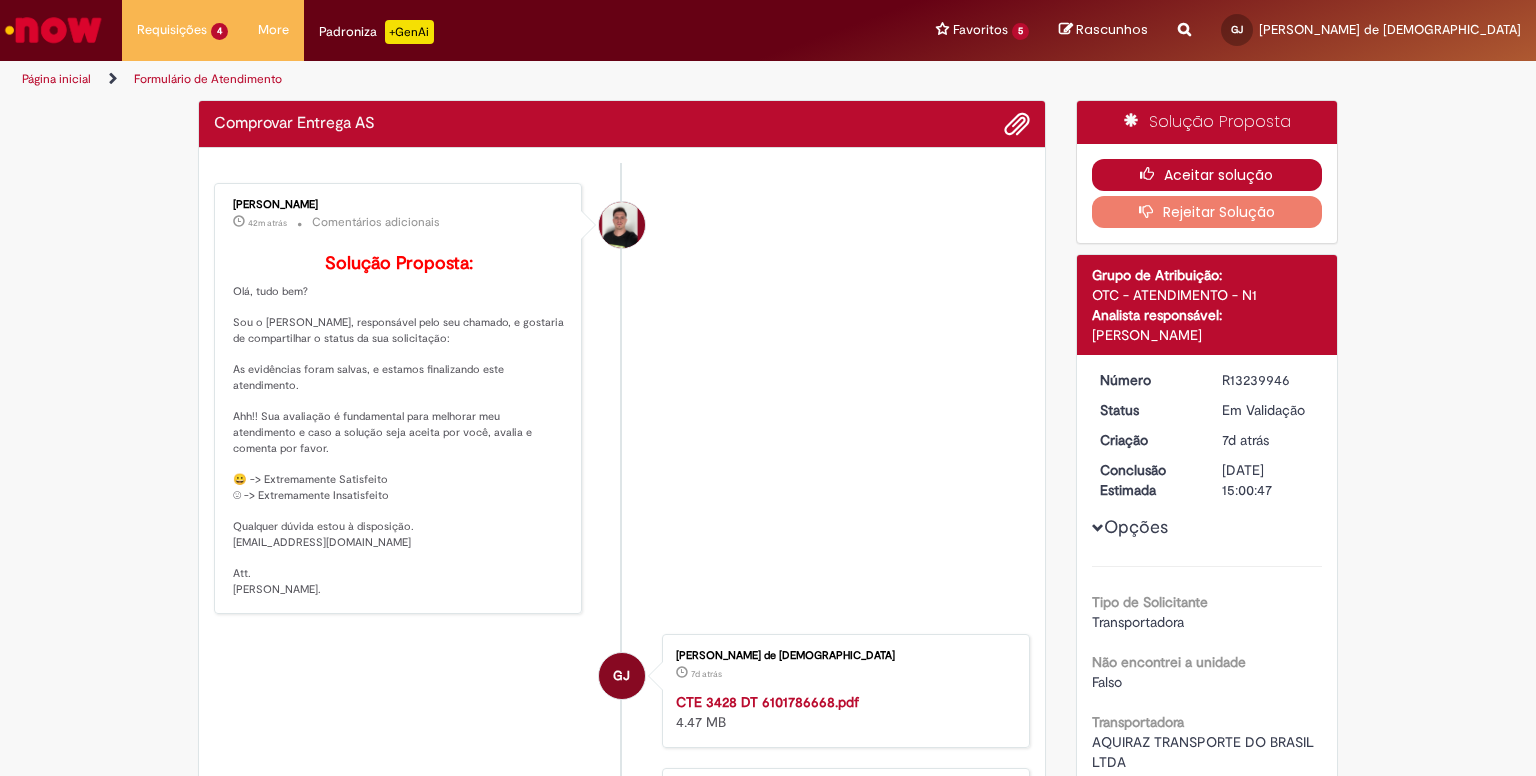click on "Aceitar solução" at bounding box center (1207, 175) 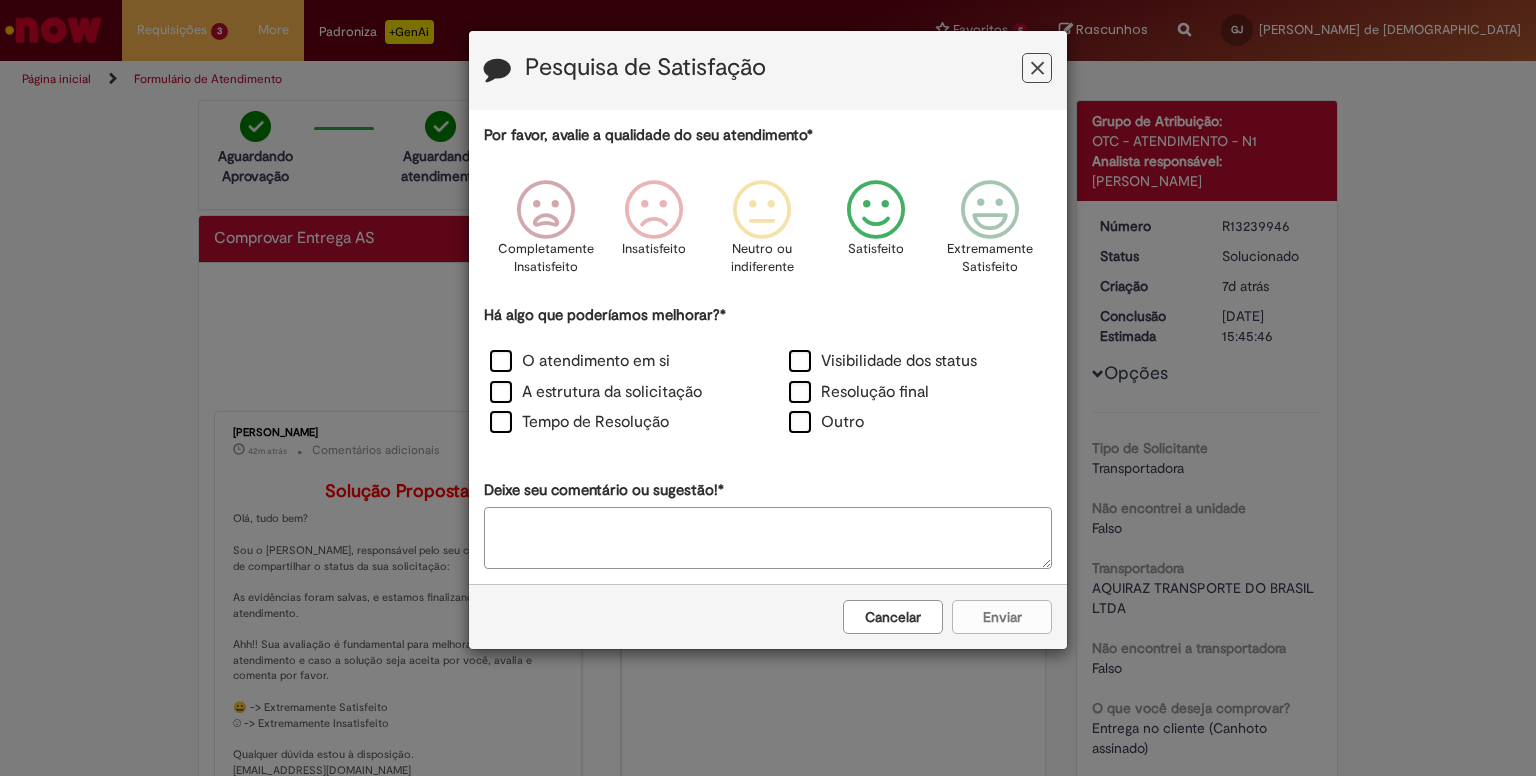 click at bounding box center (876, 210) 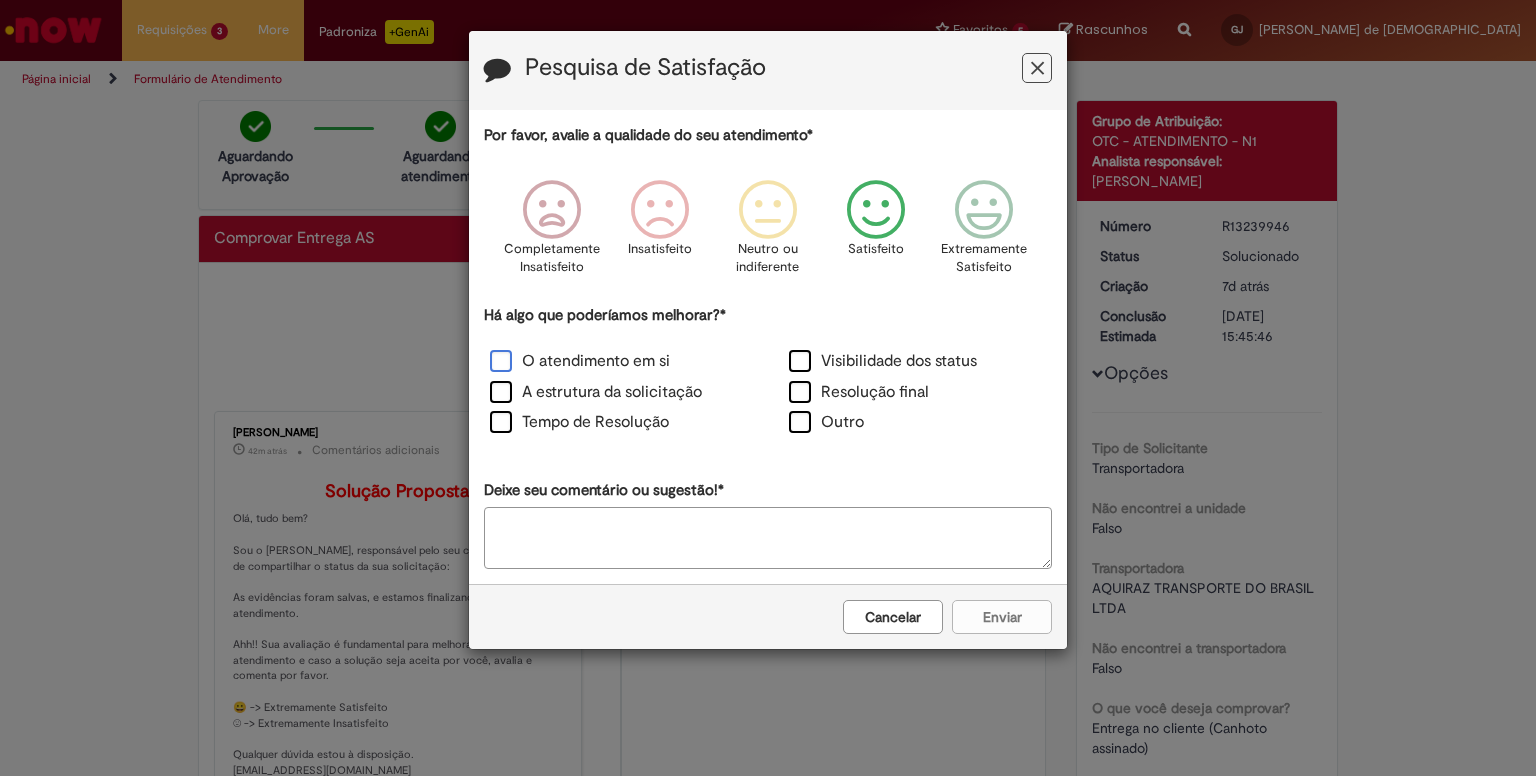 click on "O atendimento em si" at bounding box center [580, 361] 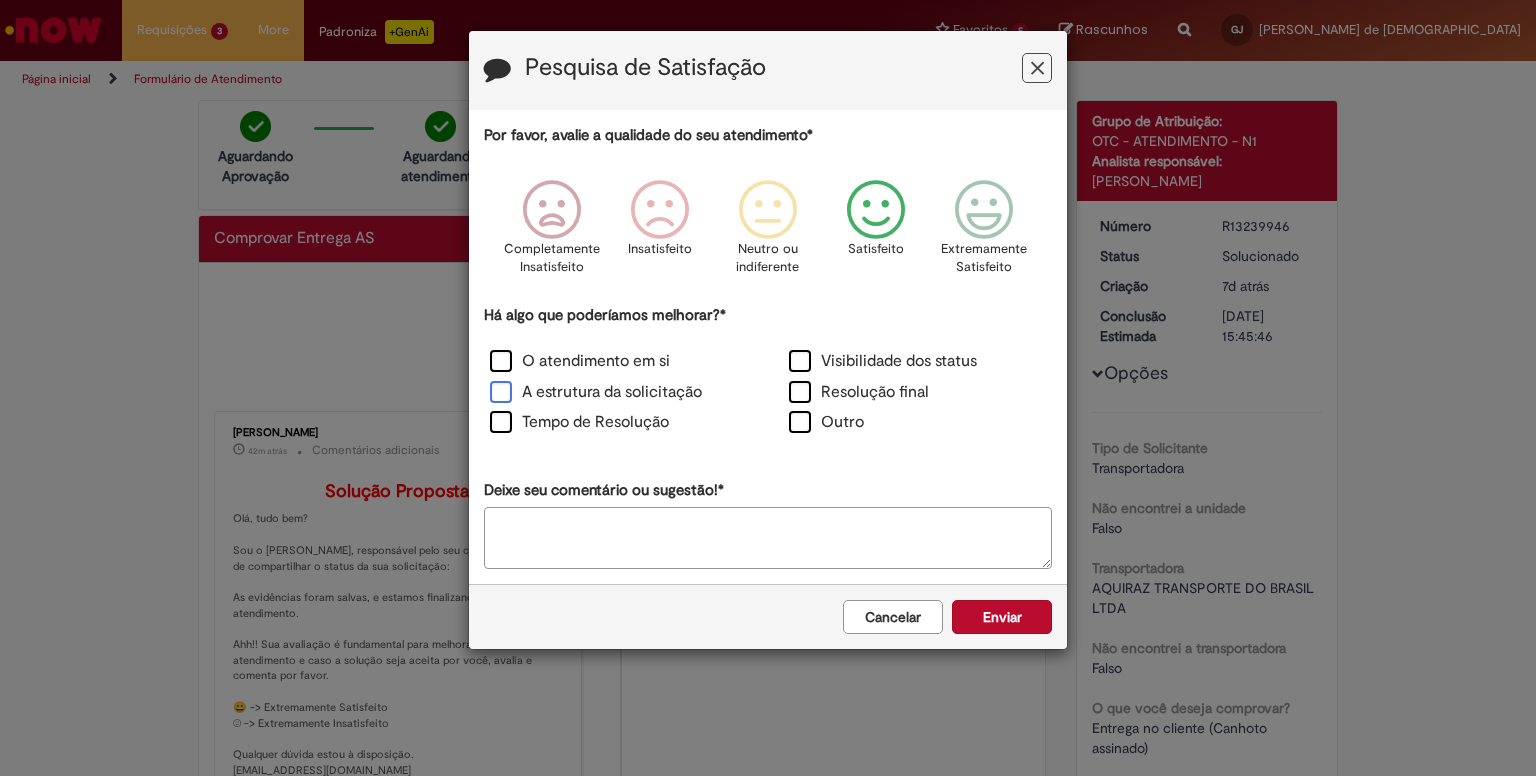 click on "A estrutura da solicitação" at bounding box center (596, 392) 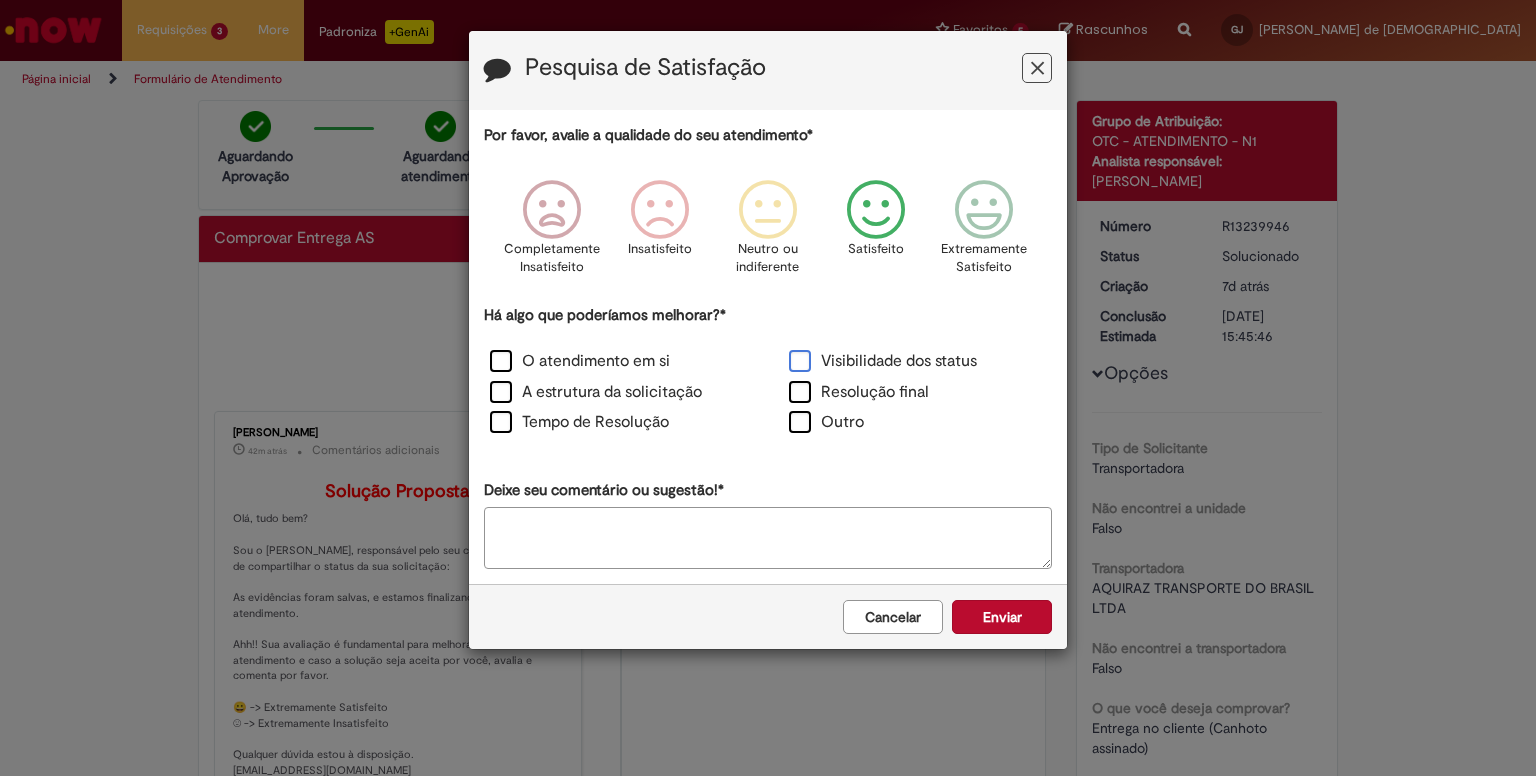 click on "Visibilidade dos status" at bounding box center [883, 361] 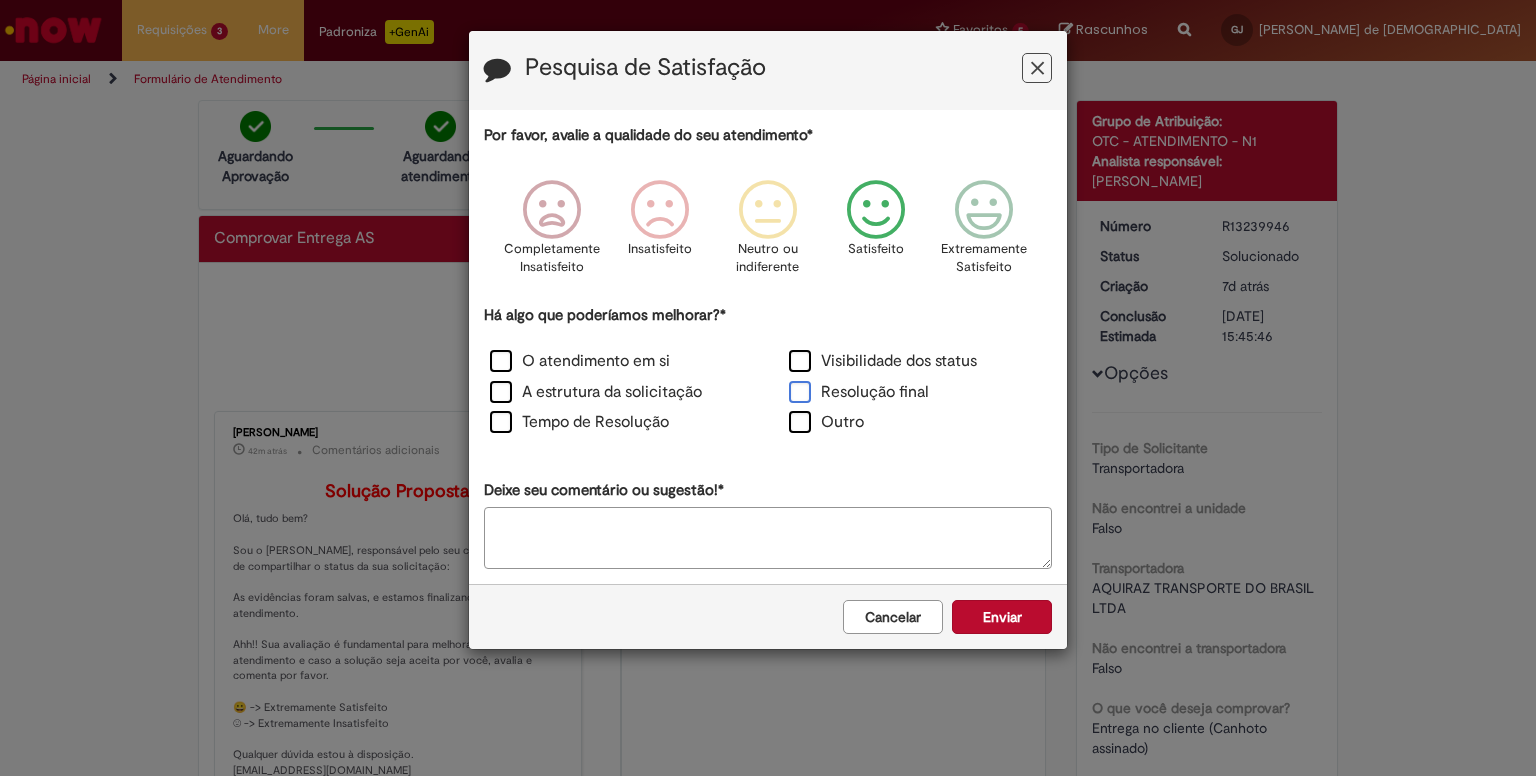click on "Resolução final" at bounding box center (859, 392) 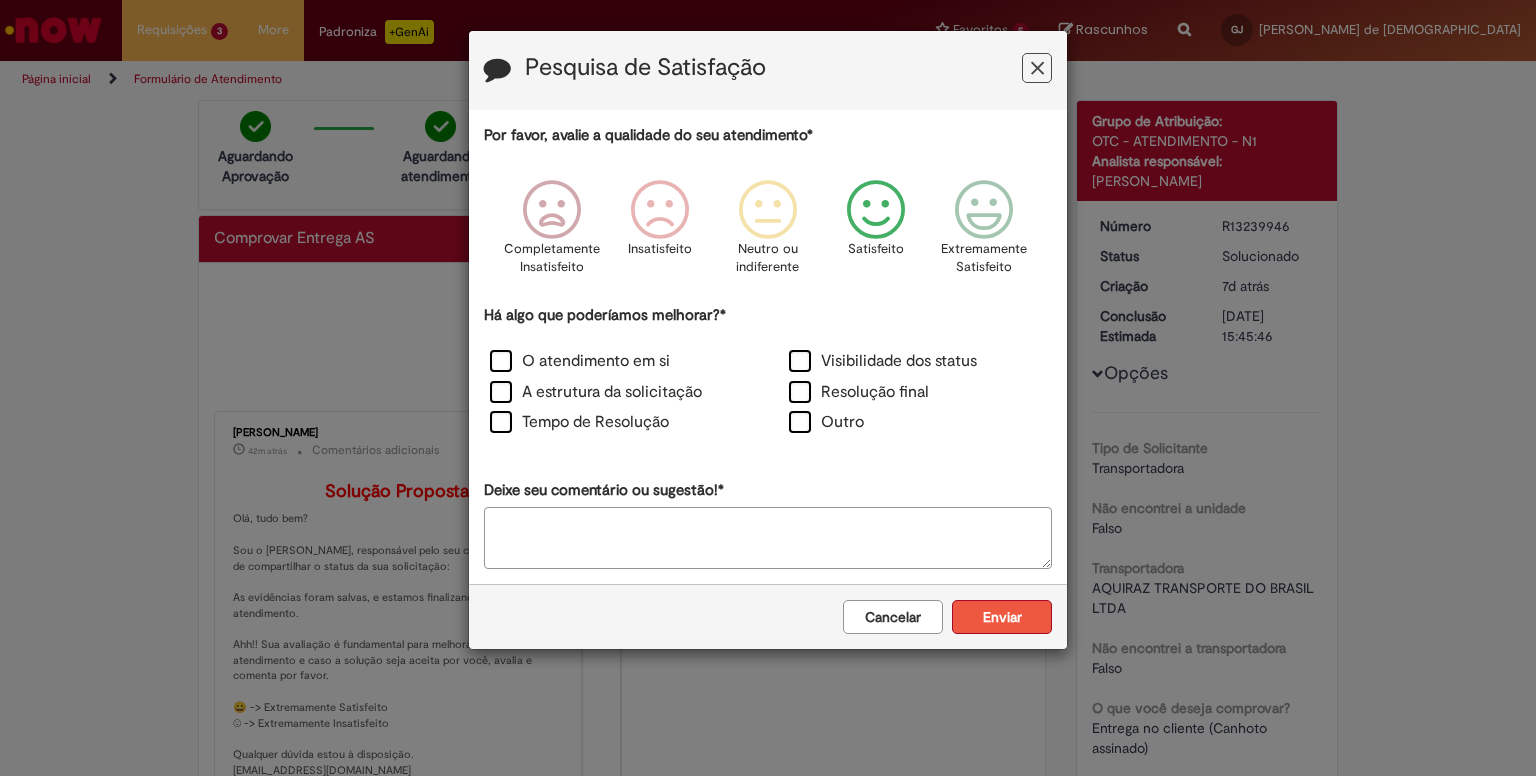 click on "Enviar" at bounding box center (1002, 617) 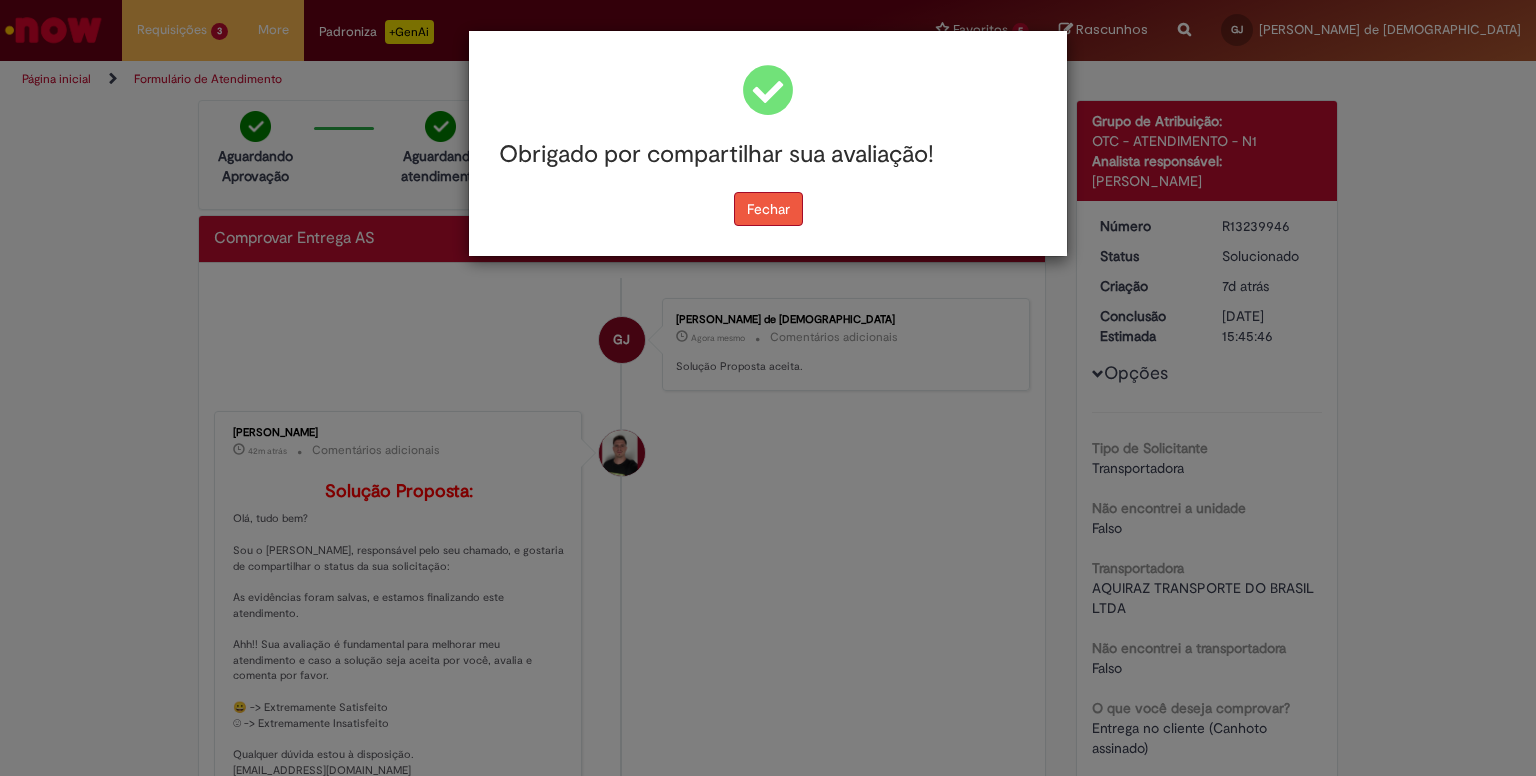 click on "Fechar" at bounding box center [768, 209] 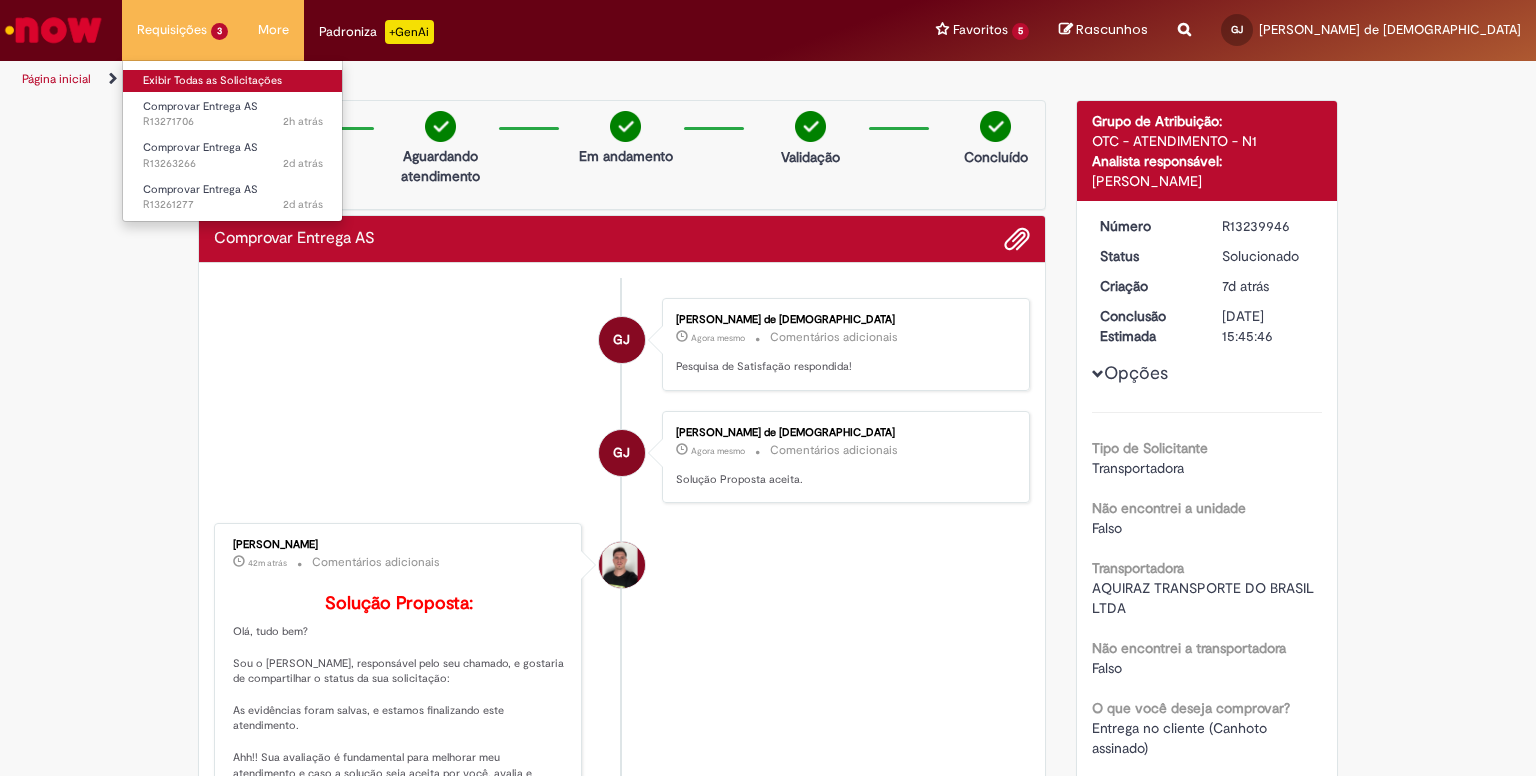 click on "Exibir Todas as Solicitações" at bounding box center [233, 81] 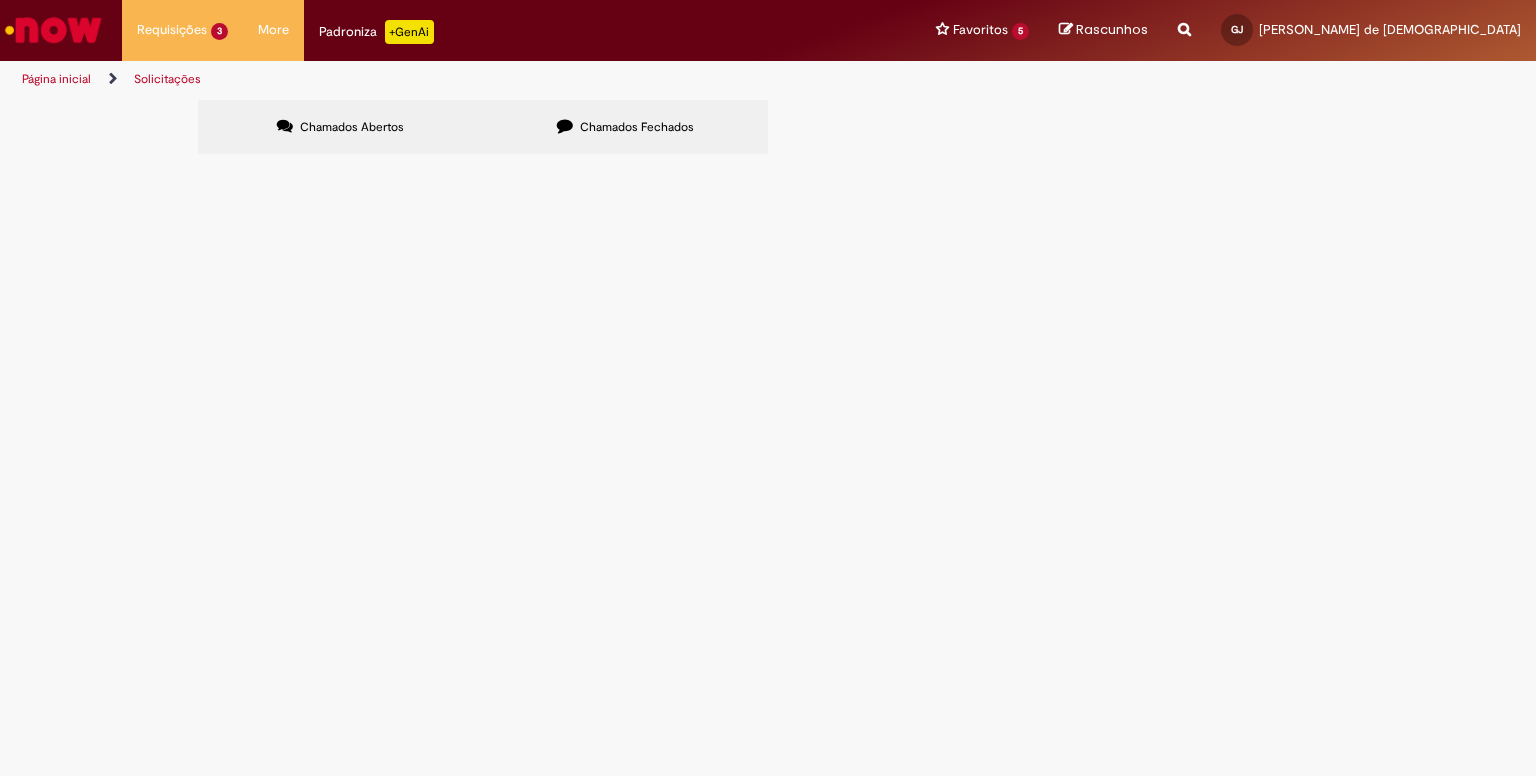 click on "Chamados Fechados" at bounding box center (625, 127) 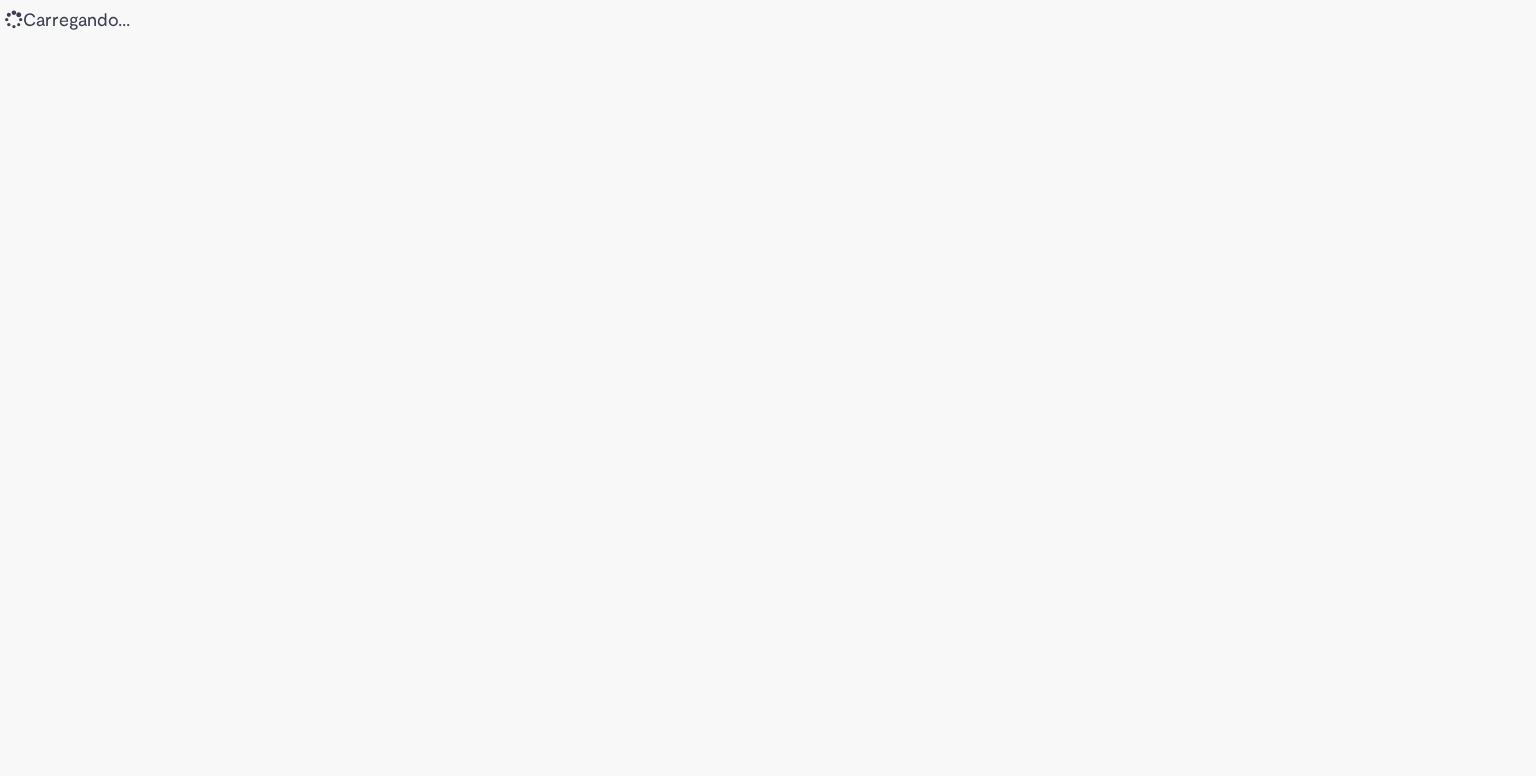 scroll, scrollTop: 0, scrollLeft: 0, axis: both 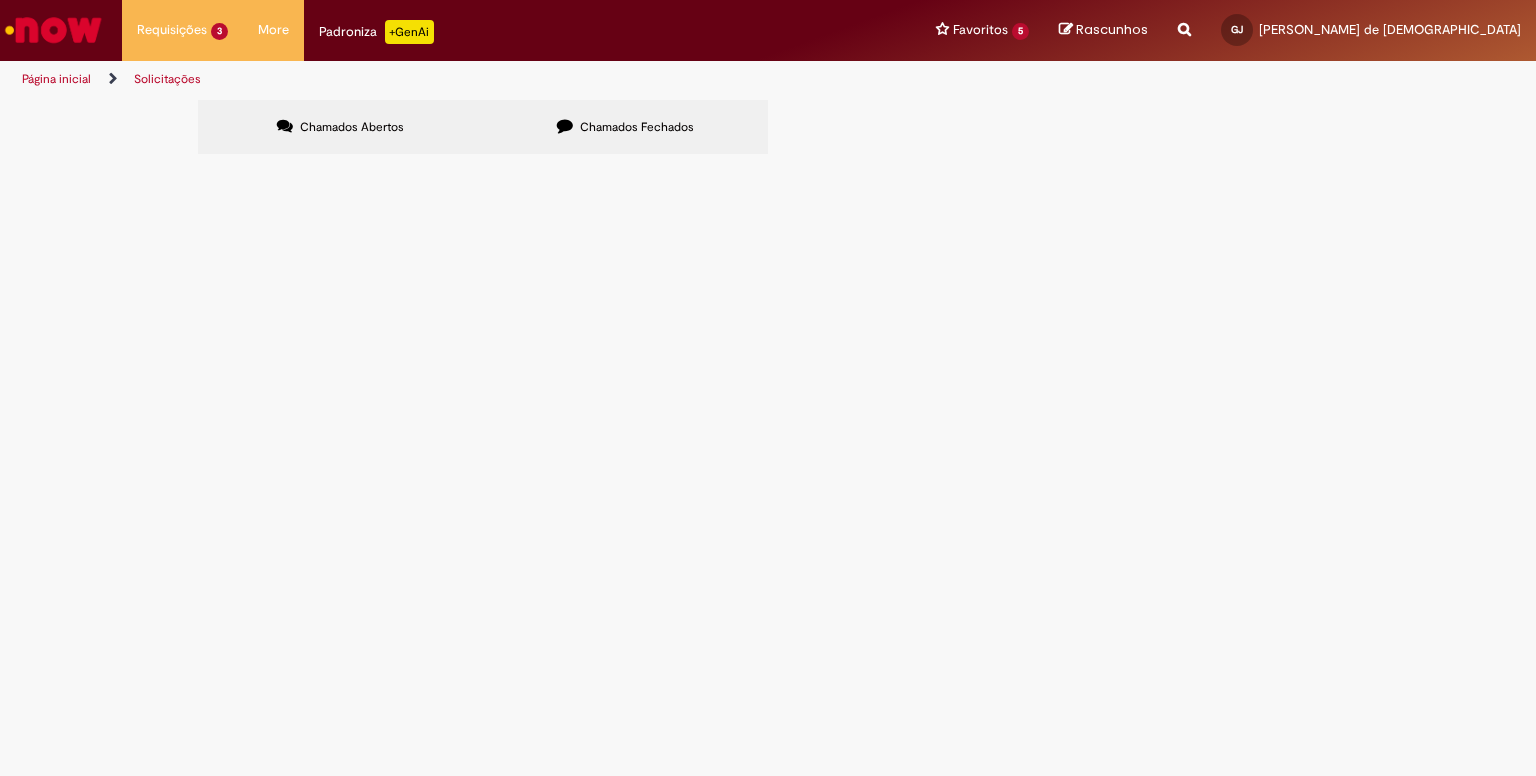 click on "Chamados Fechados" at bounding box center (637, 127) 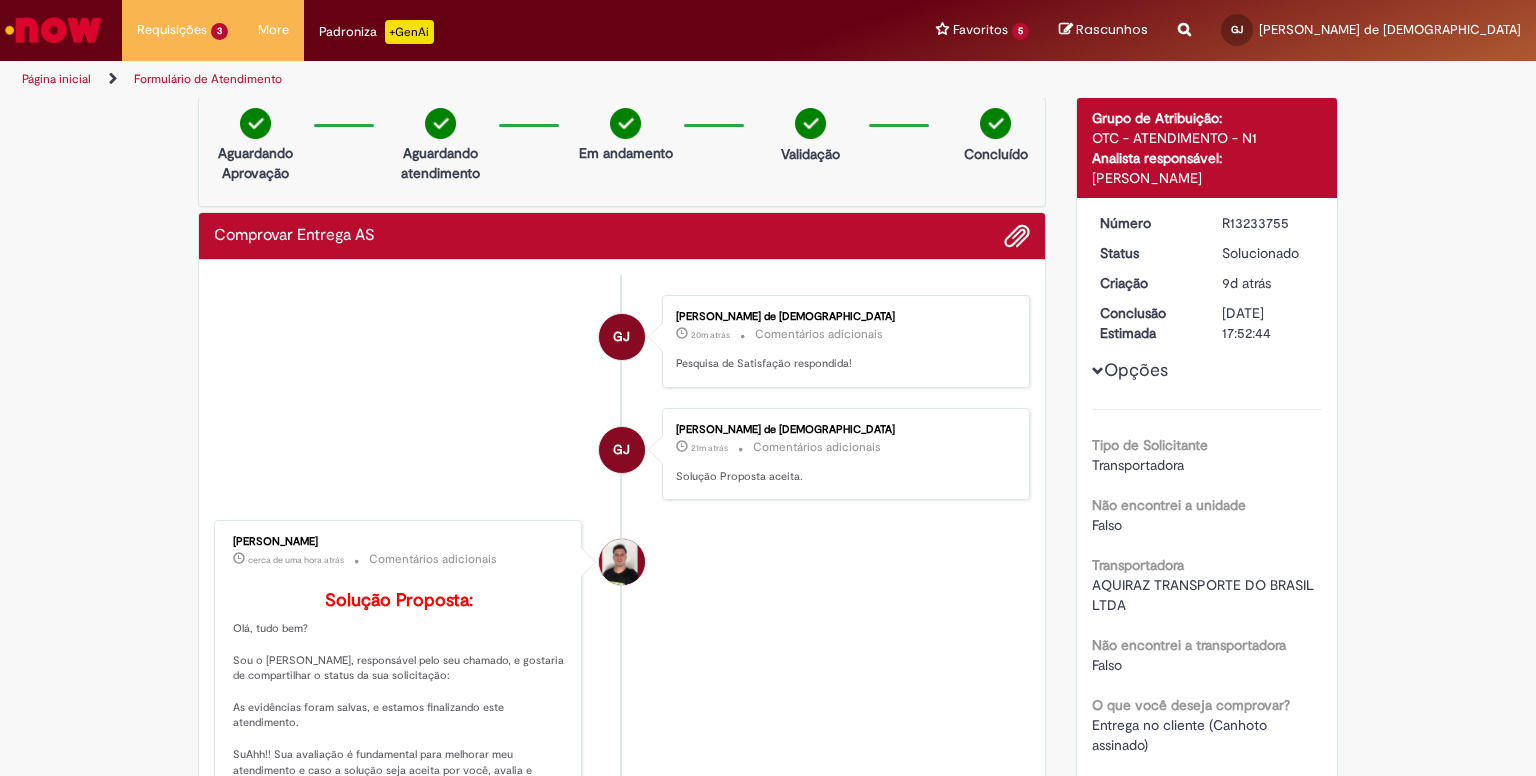 scroll, scrollTop: 0, scrollLeft: 0, axis: both 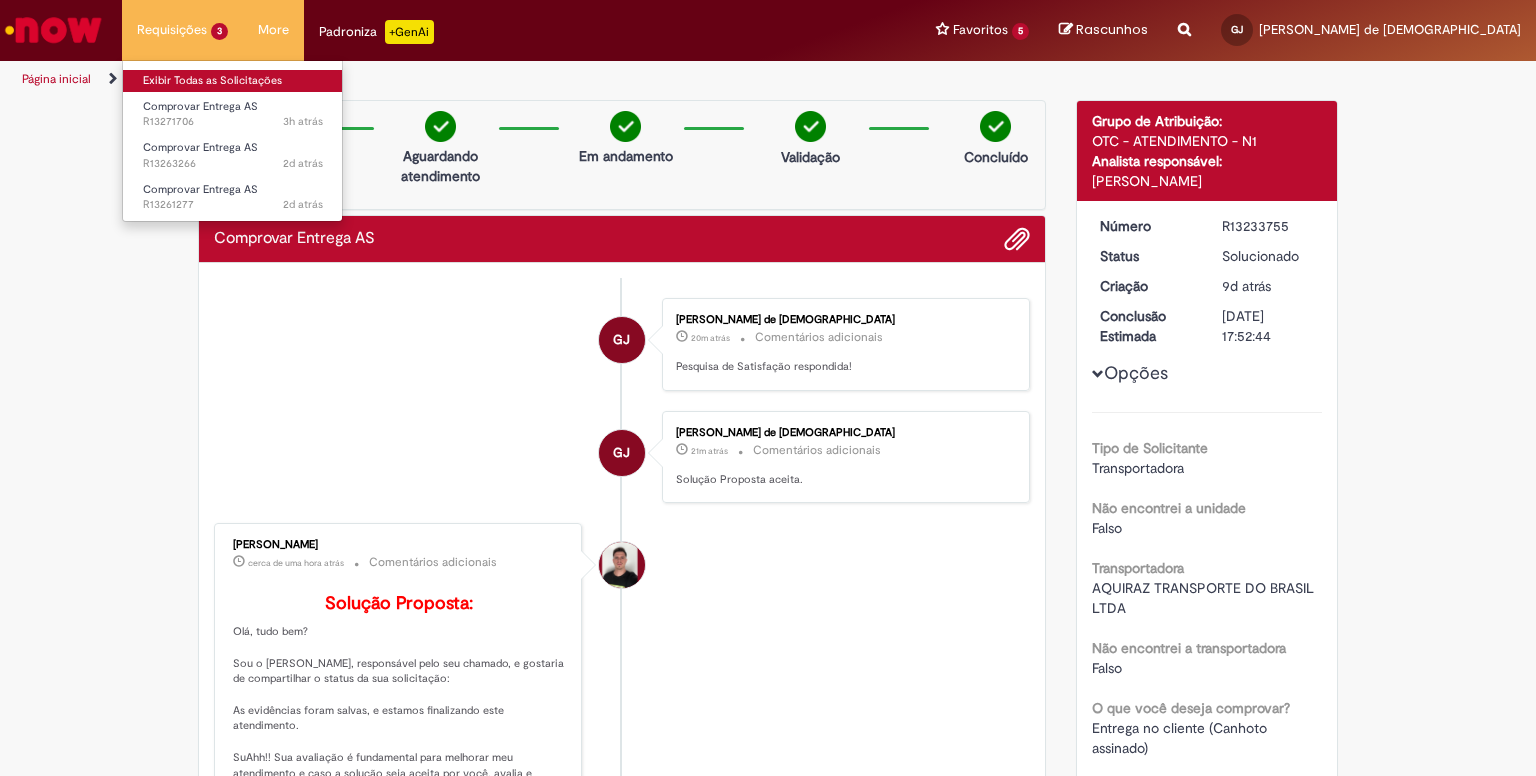 click on "Exibir Todas as Solicitações" at bounding box center [233, 81] 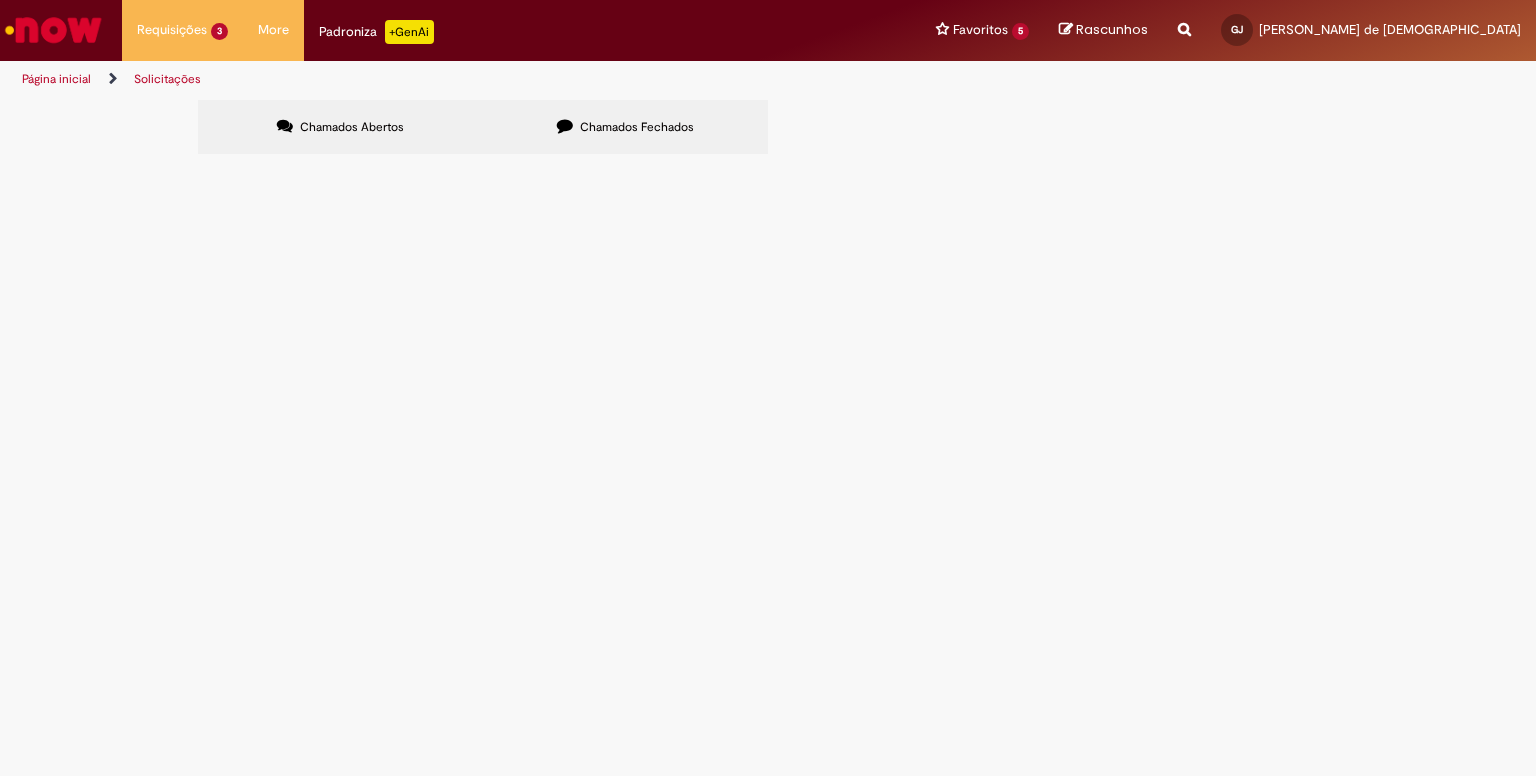 click on "Chamados Fechados" at bounding box center (637, 127) 